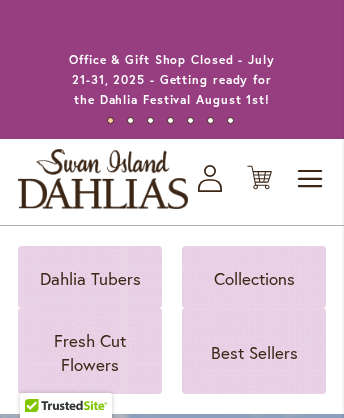 scroll, scrollTop: 11788, scrollLeft: 0, axis: vertical 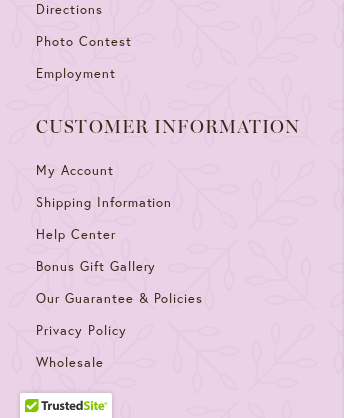 click on "Read More" at bounding box center (172, -4377) 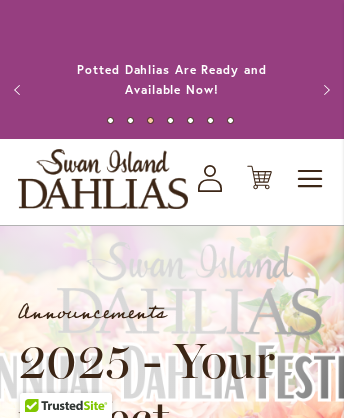 scroll, scrollTop: 2978, scrollLeft: 0, axis: vertical 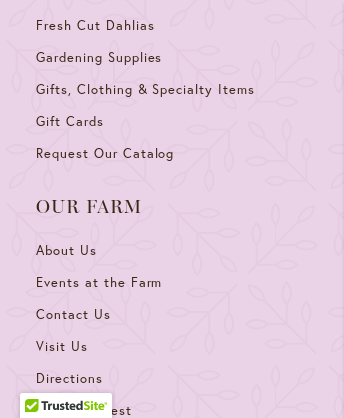 click on "Employment" at bounding box center [172, 450] 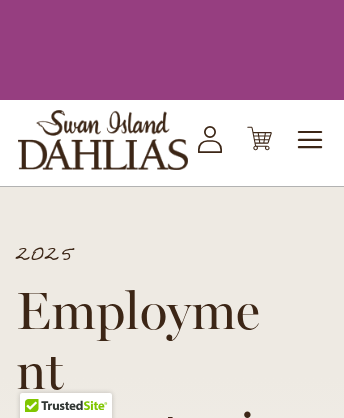 scroll, scrollTop: 0, scrollLeft: 0, axis: both 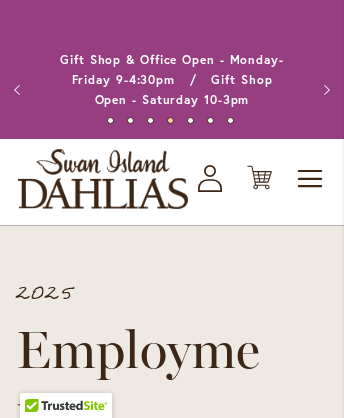 click on "Fresh Cut Dahlias" at bounding box center [172, 11410] 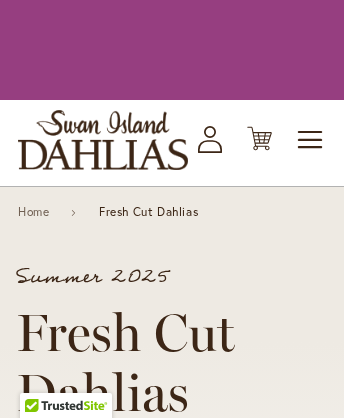 scroll, scrollTop: 0, scrollLeft: 0, axis: both 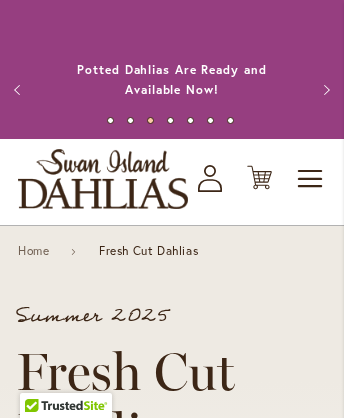 click at bounding box center (103, 179) 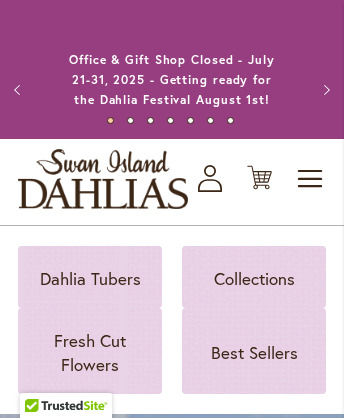 scroll, scrollTop: 0, scrollLeft: 0, axis: both 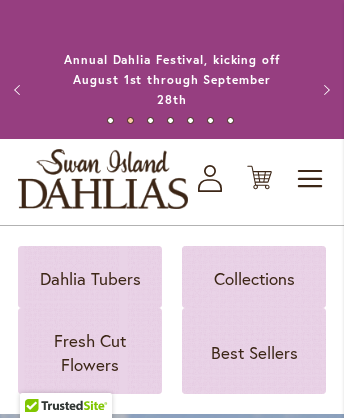 click on "KNIGHT'S ARMOUR" at bounding box center [2357, 5637] 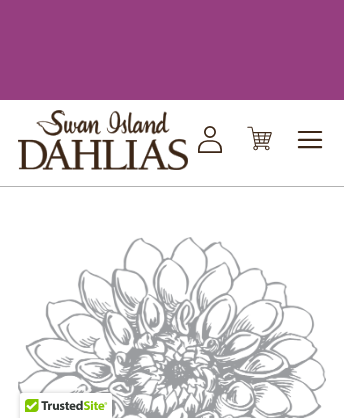 scroll, scrollTop: 0, scrollLeft: 0, axis: both 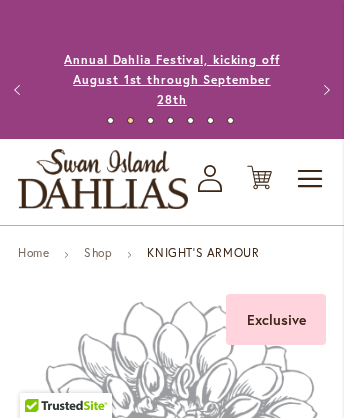 click on "Annual Dahlia Festival, kicking off August 1st through September 28th" at bounding box center (172, 79) 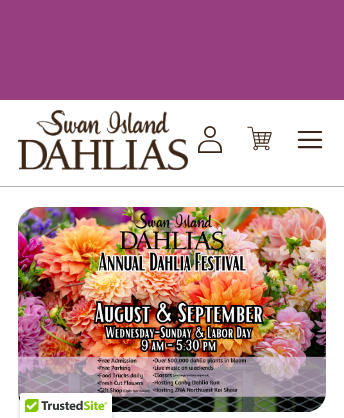 scroll, scrollTop: 0, scrollLeft: 0, axis: both 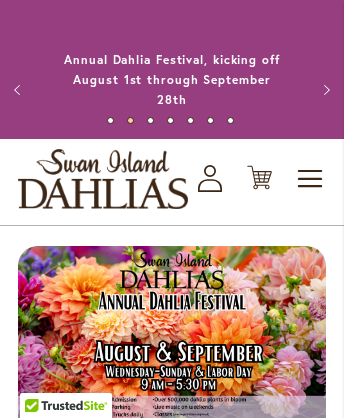 click on "Gardening Supplies" at bounding box center (172, 1784) 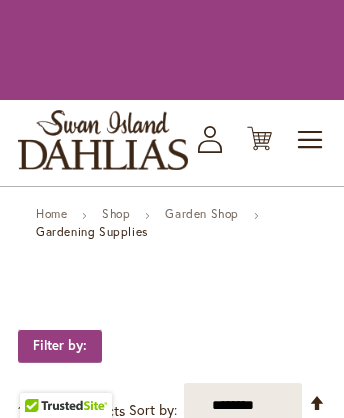 scroll, scrollTop: 0, scrollLeft: 0, axis: both 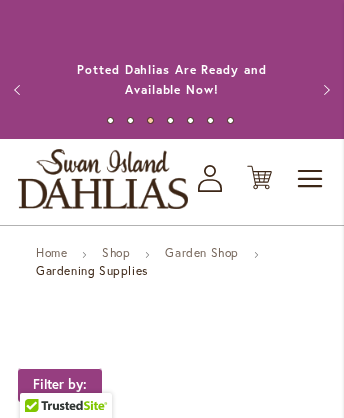 click on "Gifts, Clothing & Specialty Items" at bounding box center [145, 4743] 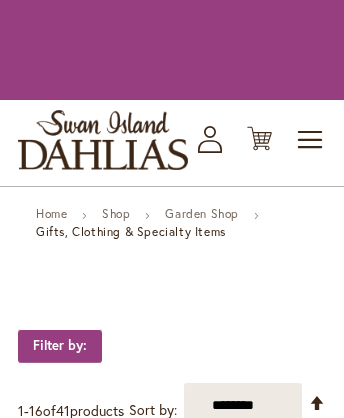 scroll, scrollTop: 0, scrollLeft: 0, axis: both 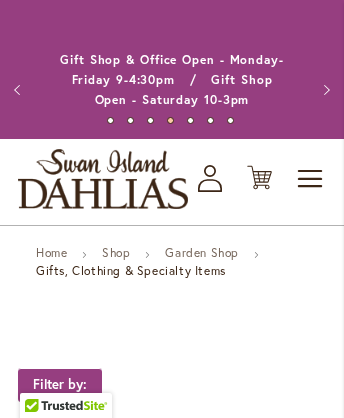 click on "SID Grafletics Hat Wool - Navy - with Swan" at bounding box center (239, 2901) 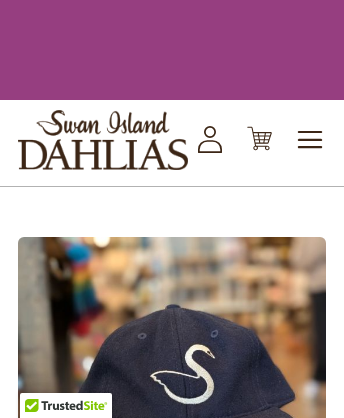 scroll, scrollTop: 0, scrollLeft: 0, axis: both 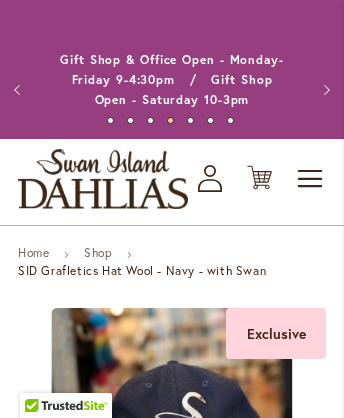 click on "About Us" at bounding box center [172, 4224] 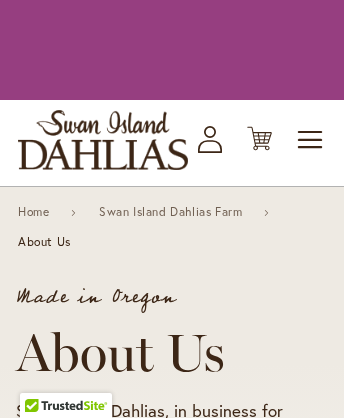 scroll, scrollTop: 0, scrollLeft: 0, axis: both 